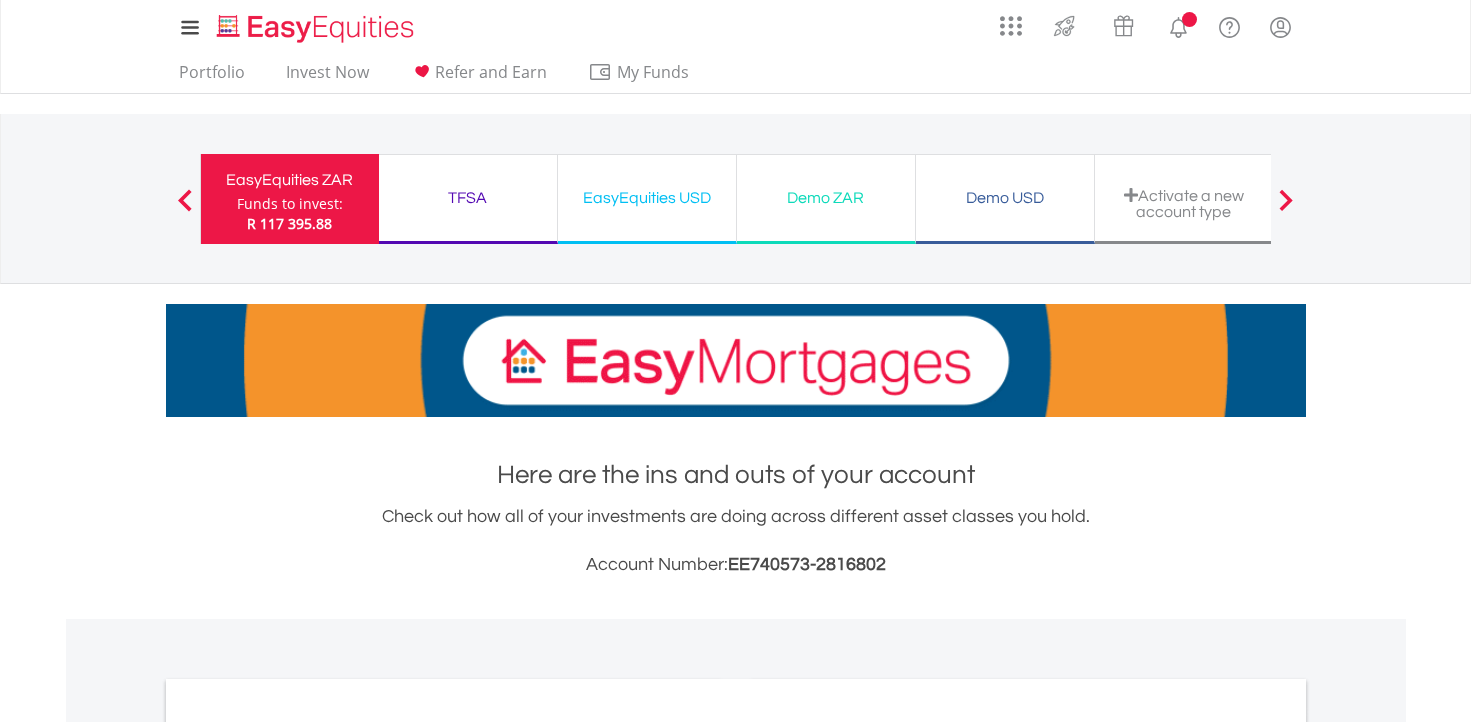 scroll, scrollTop: 0, scrollLeft: 0, axis: both 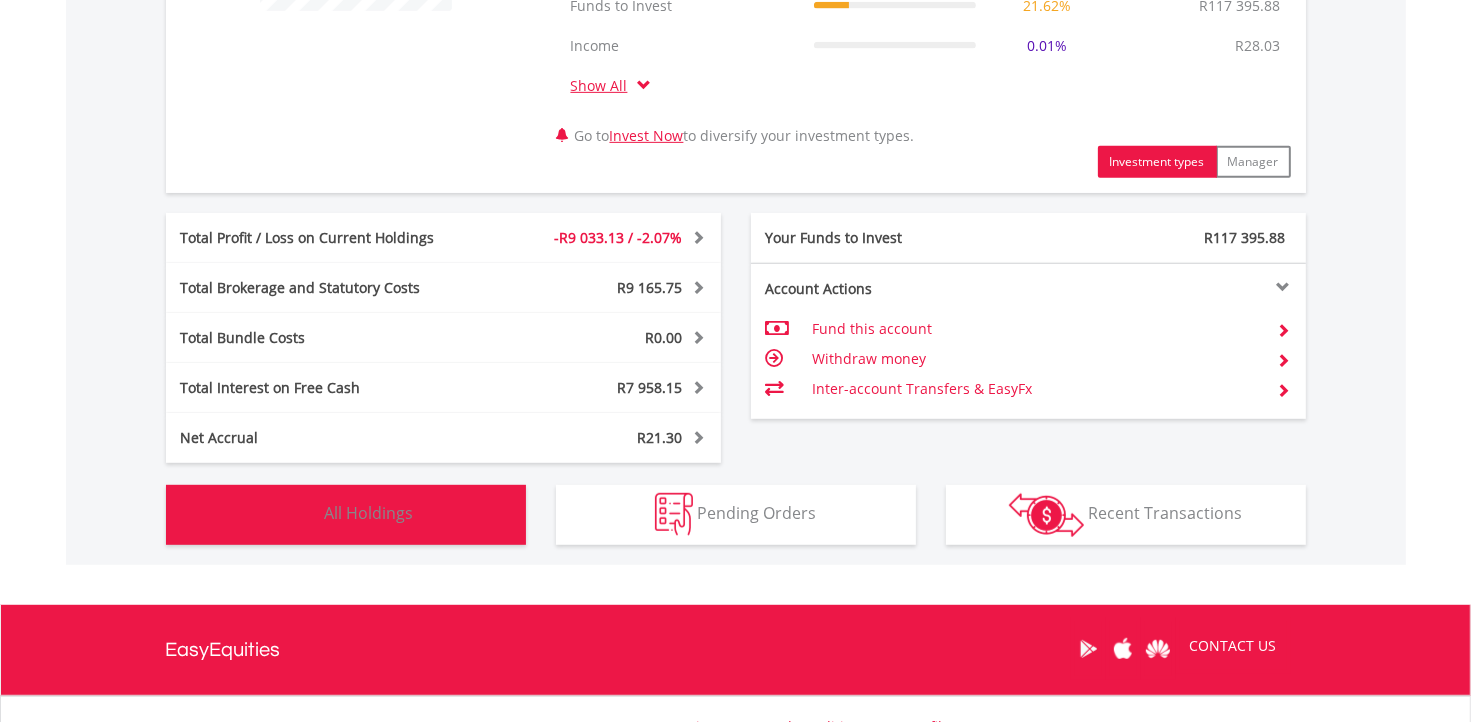 click on "All Holdings" at bounding box center [369, 513] 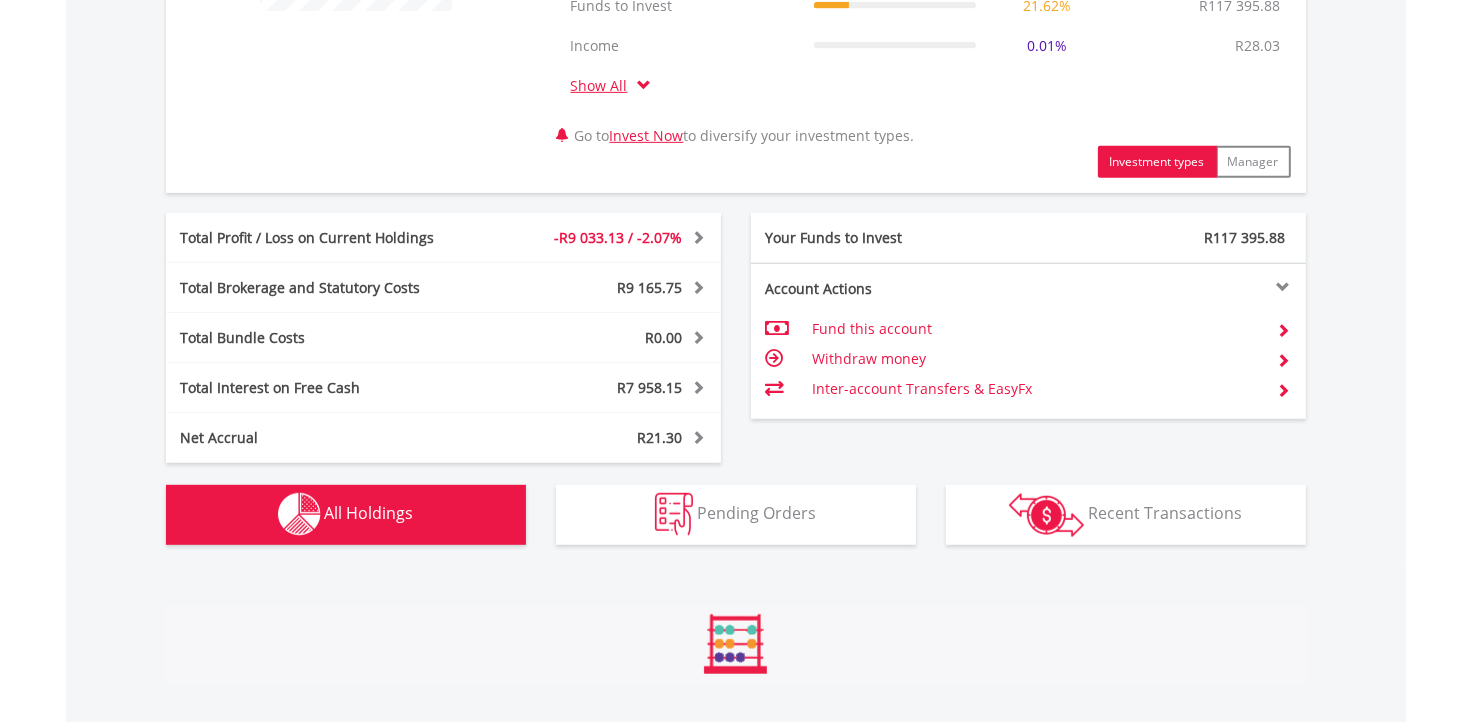 click on "All Holdings" at bounding box center (369, 513) 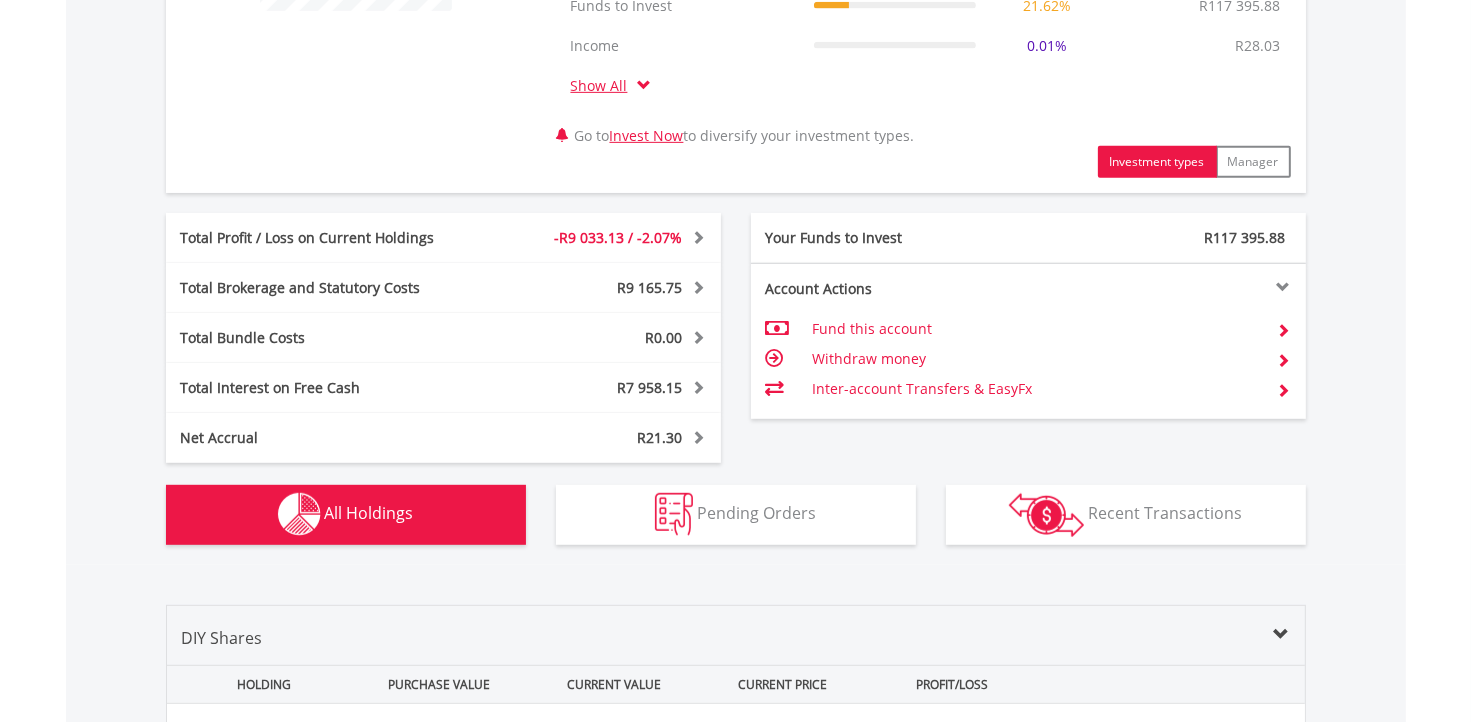 scroll, scrollTop: 1561, scrollLeft: 0, axis: vertical 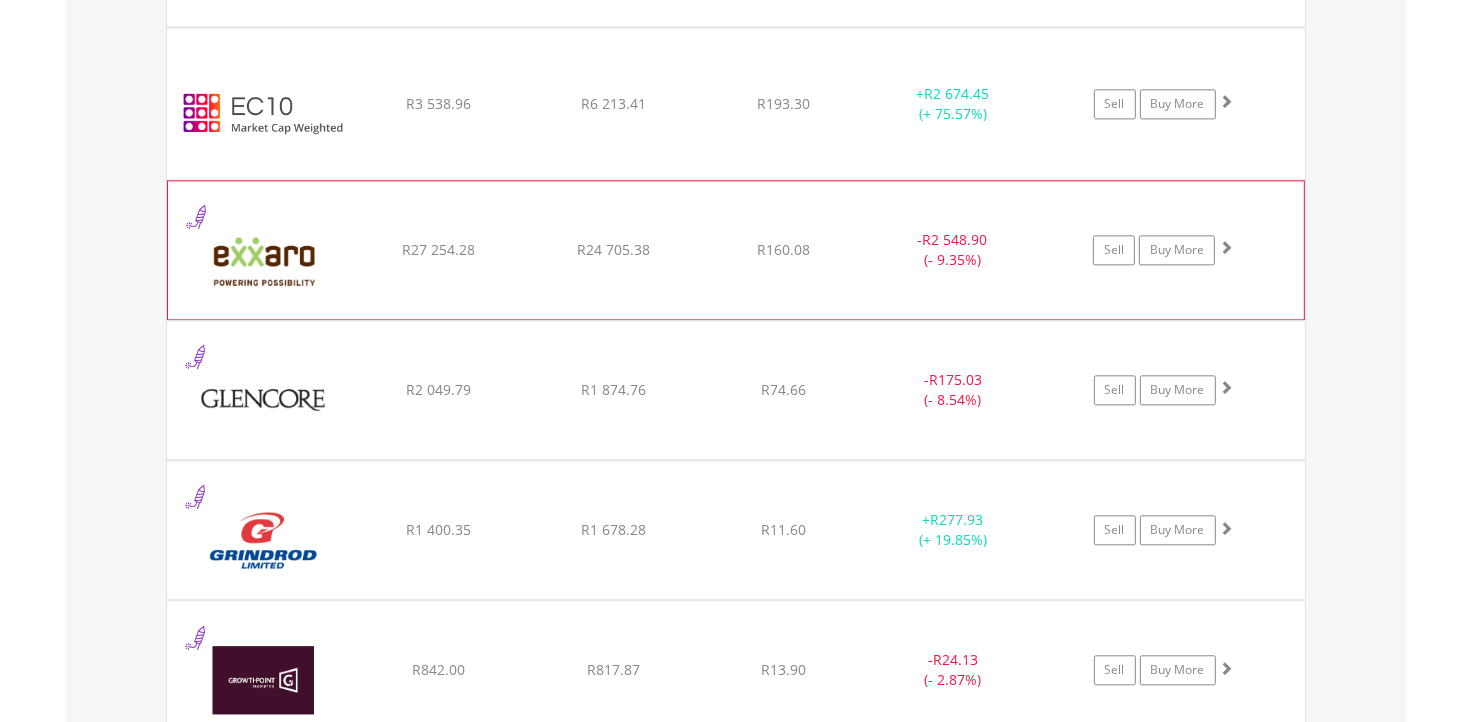 click on "R160.08" at bounding box center [783, -2731] 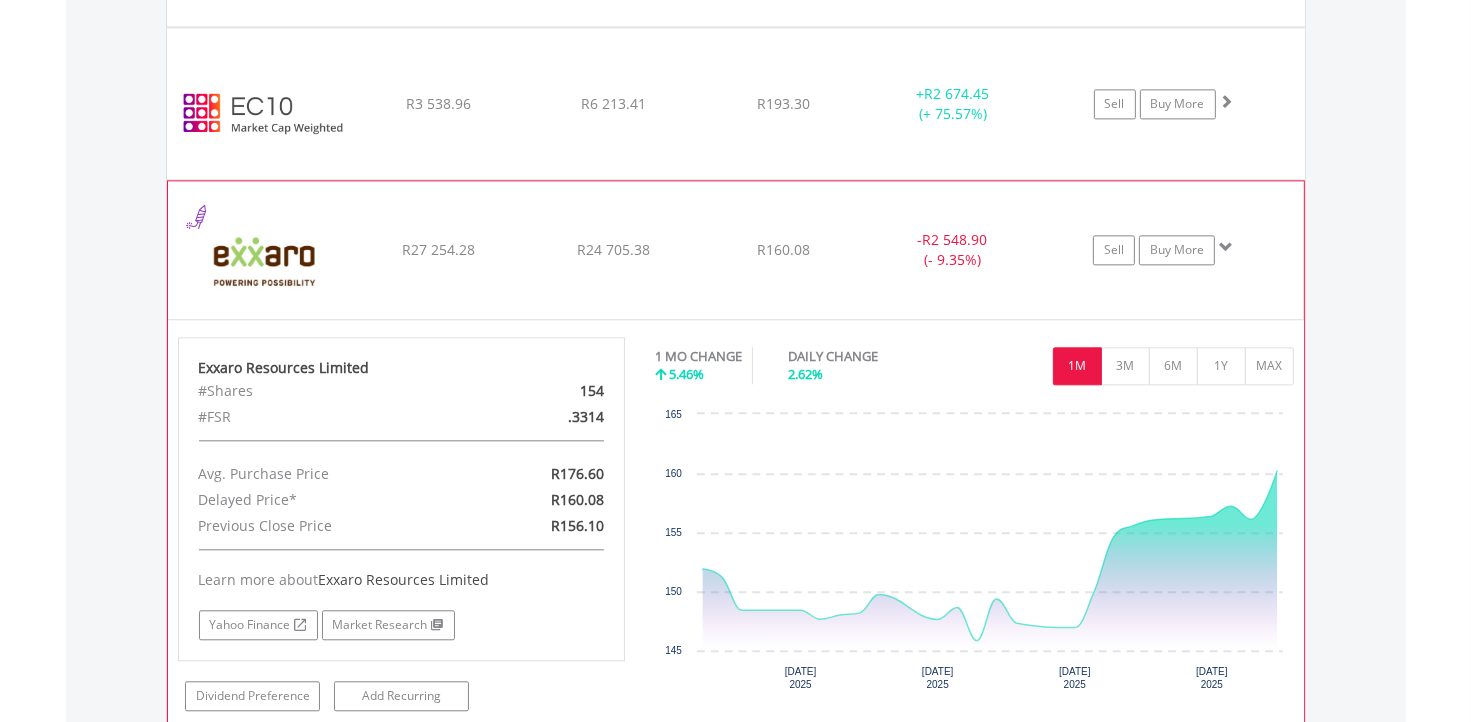 click on "﻿
Exxaro Resources Limited
R27 254.28
R24 705.38
R160.08
-  R2 548.90 (- 9.35%)
Sell
Buy More" at bounding box center (736, -2730) 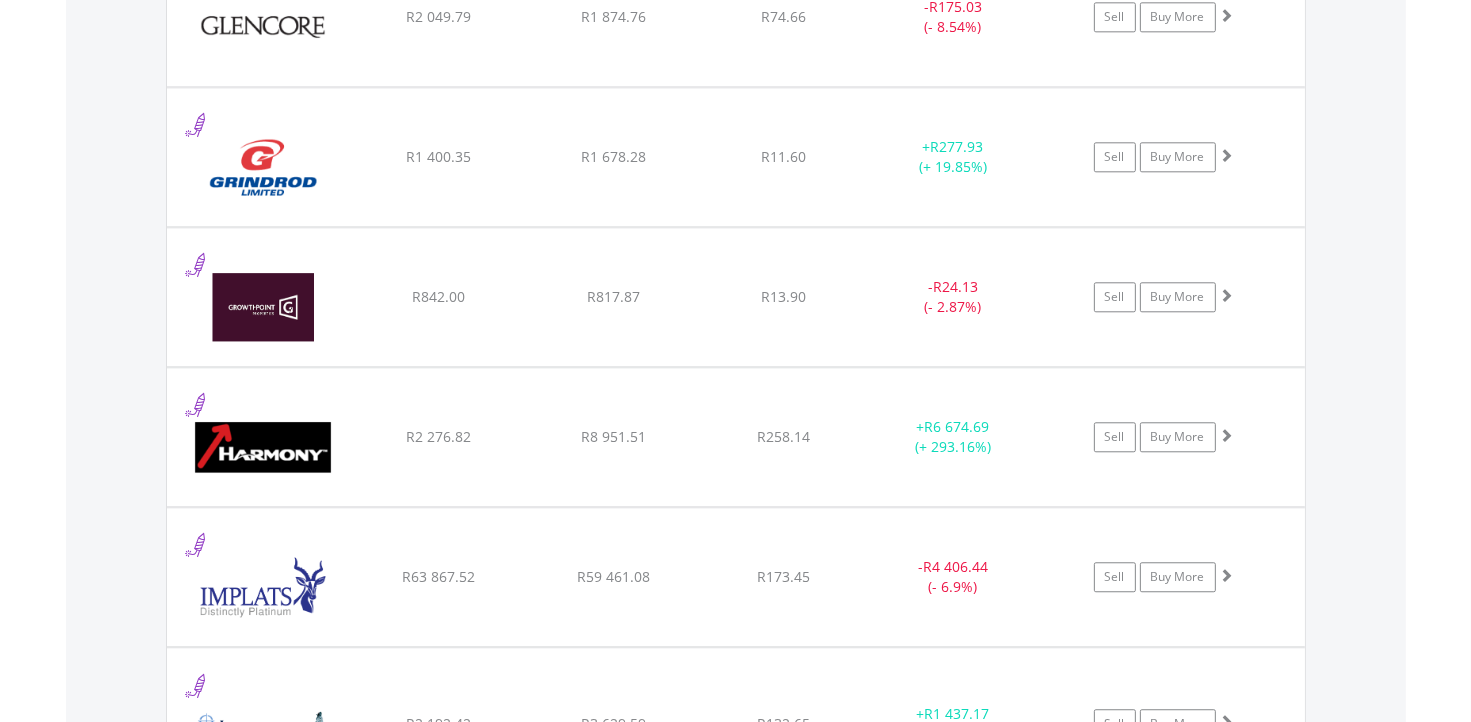 scroll, scrollTop: 4900, scrollLeft: 0, axis: vertical 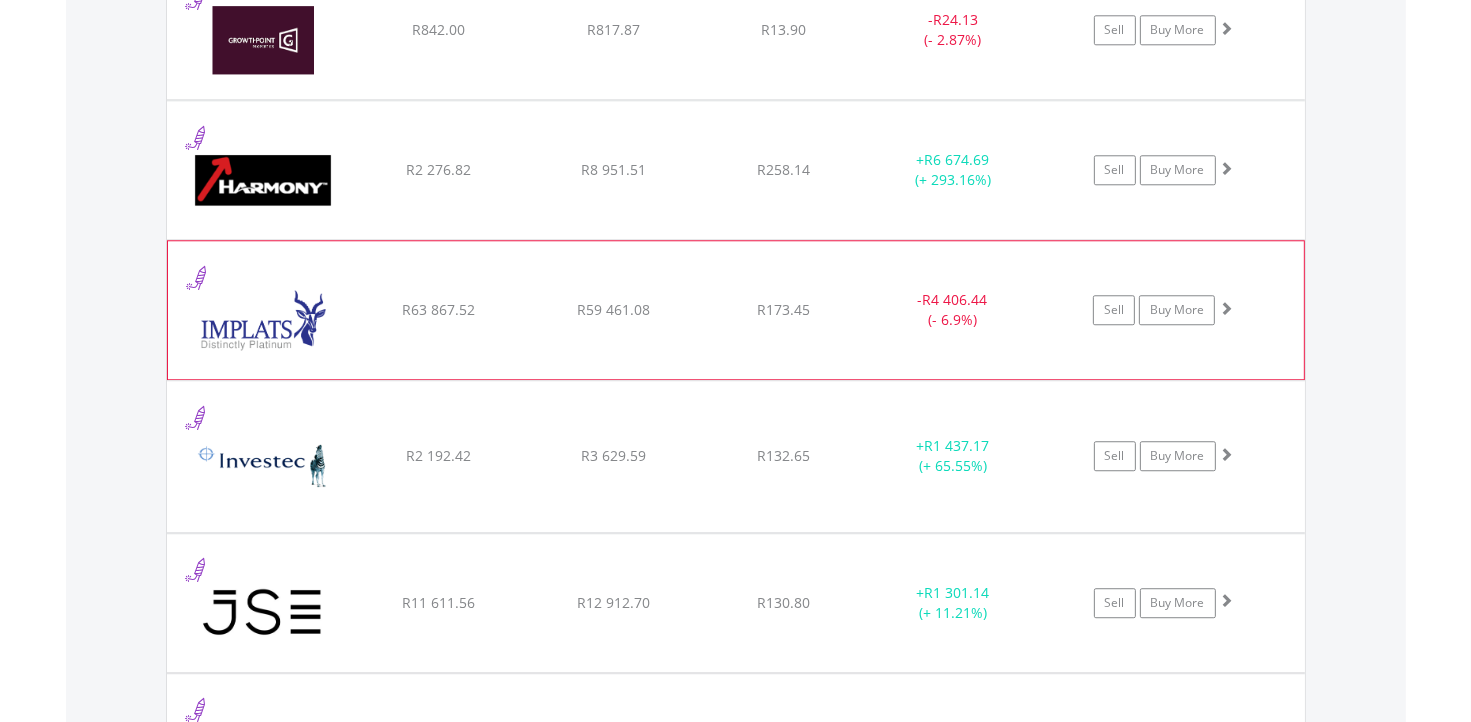 click on "R173.45" at bounding box center [783, -3370] 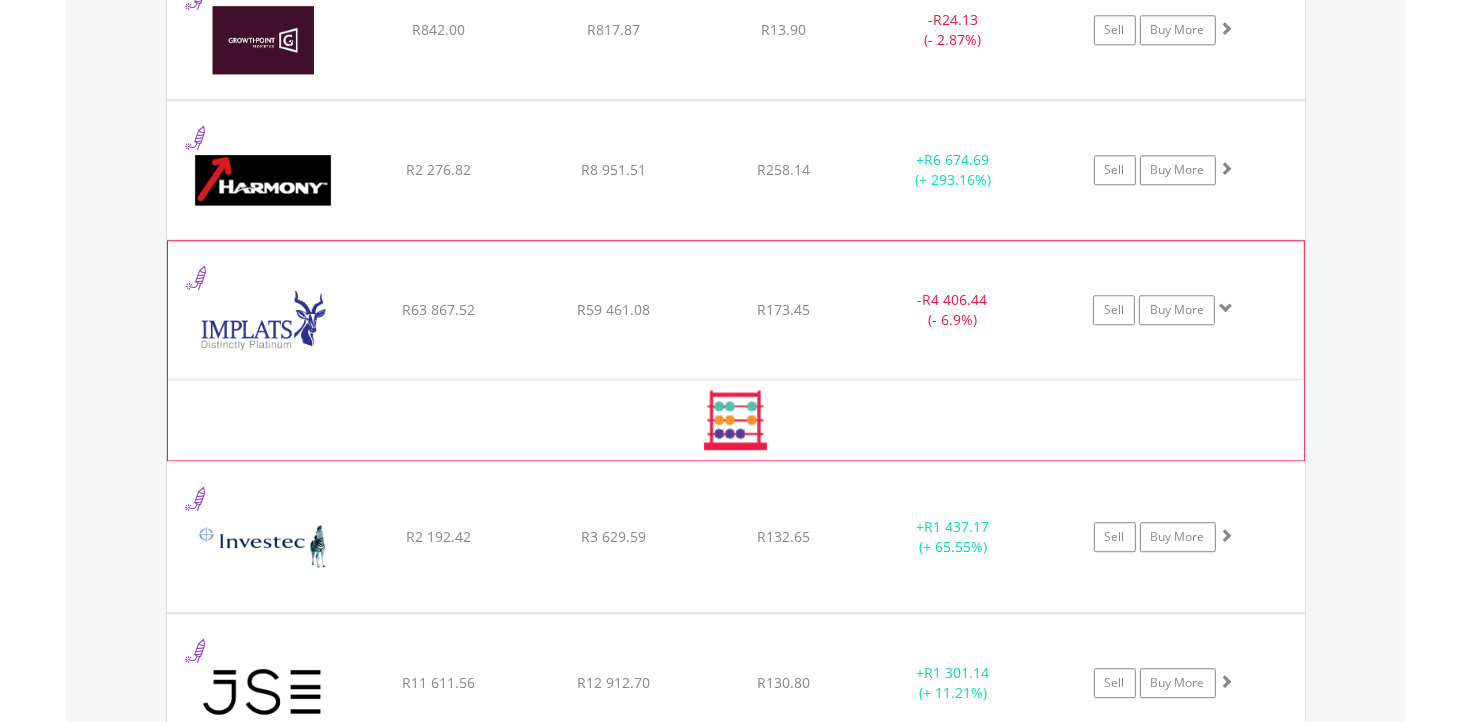 click on "R173.45" at bounding box center (783, -3370) 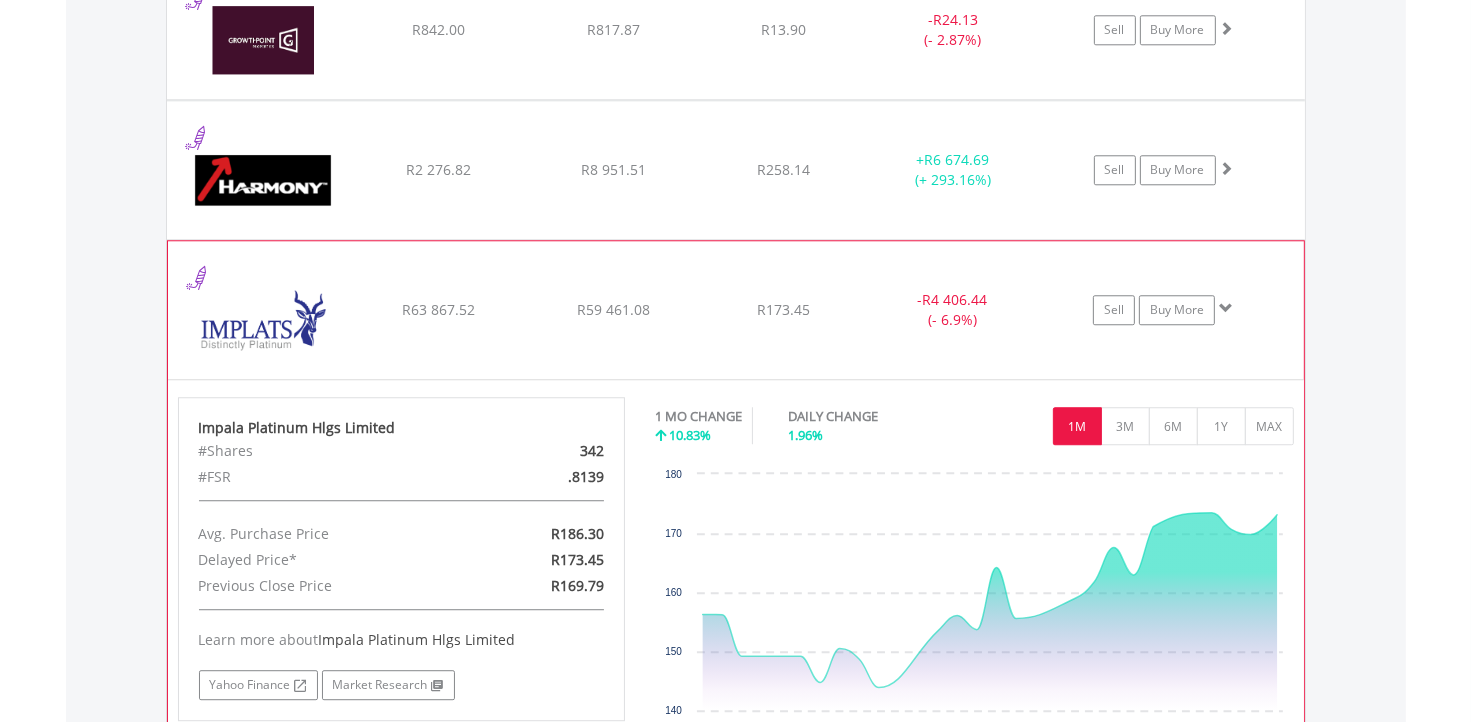 click on "﻿
Impala Platinum Hlgs Limited
R63 867.52
R59 461.08
R173.45
-  R4 406.44 (- 6.9%)
Sell
Buy More" at bounding box center [736, -3370] 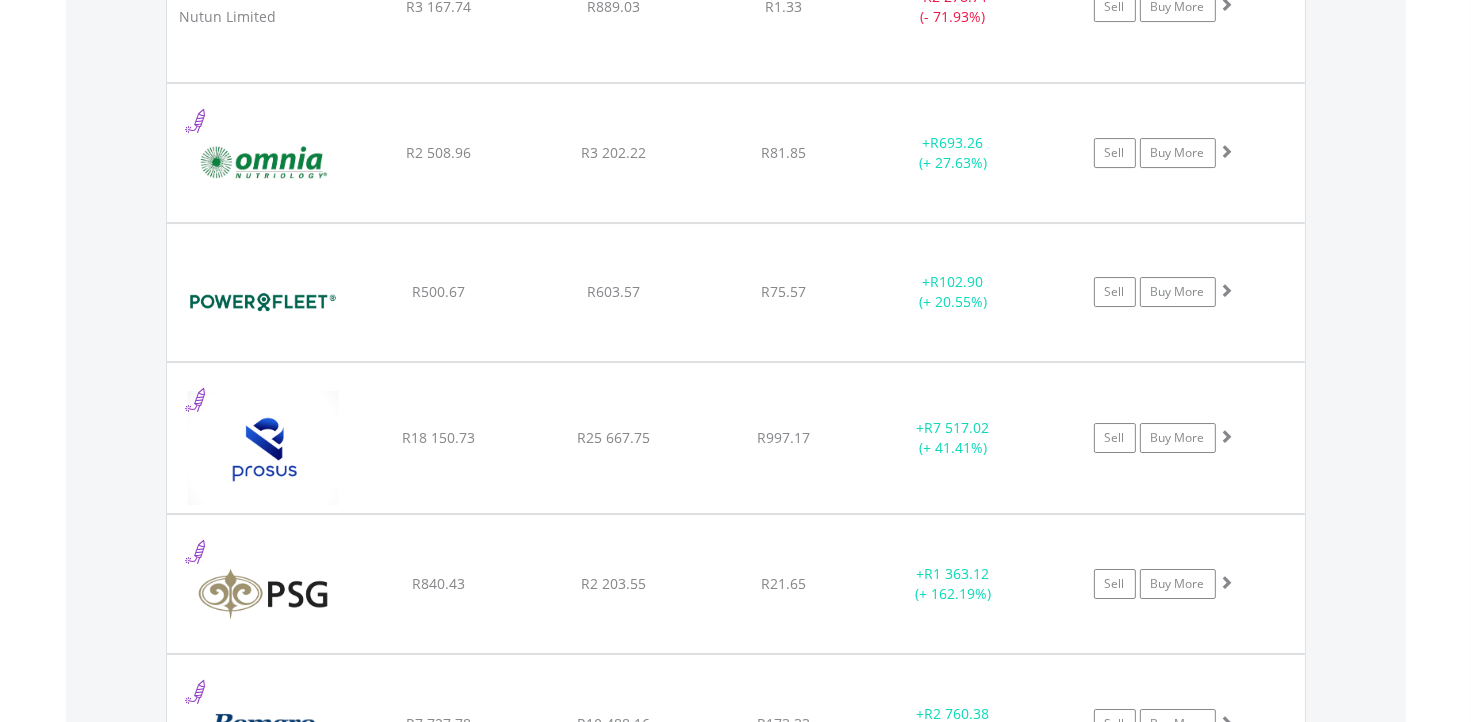 scroll, scrollTop: 6756, scrollLeft: 0, axis: vertical 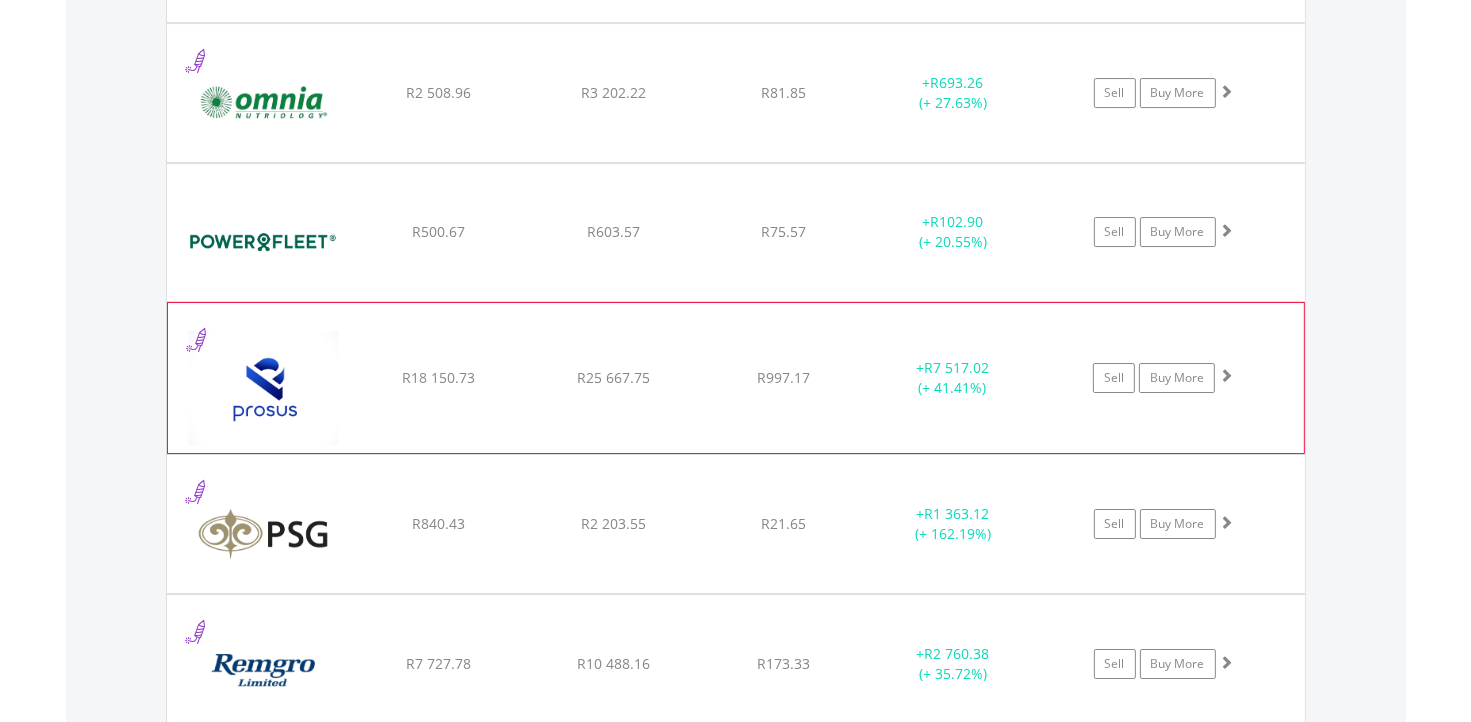click on "R997.17" at bounding box center (783, -5026) 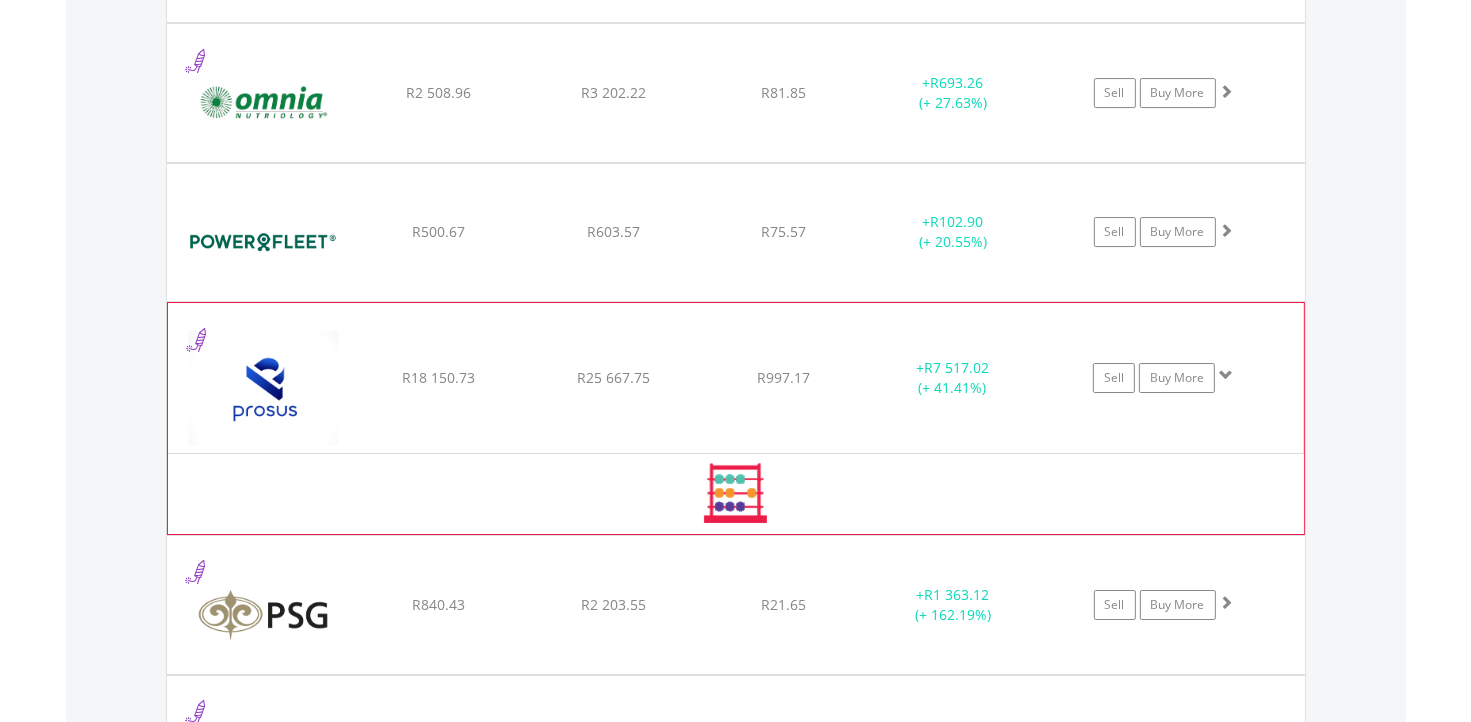 click on "R997.17" at bounding box center (783, -5026) 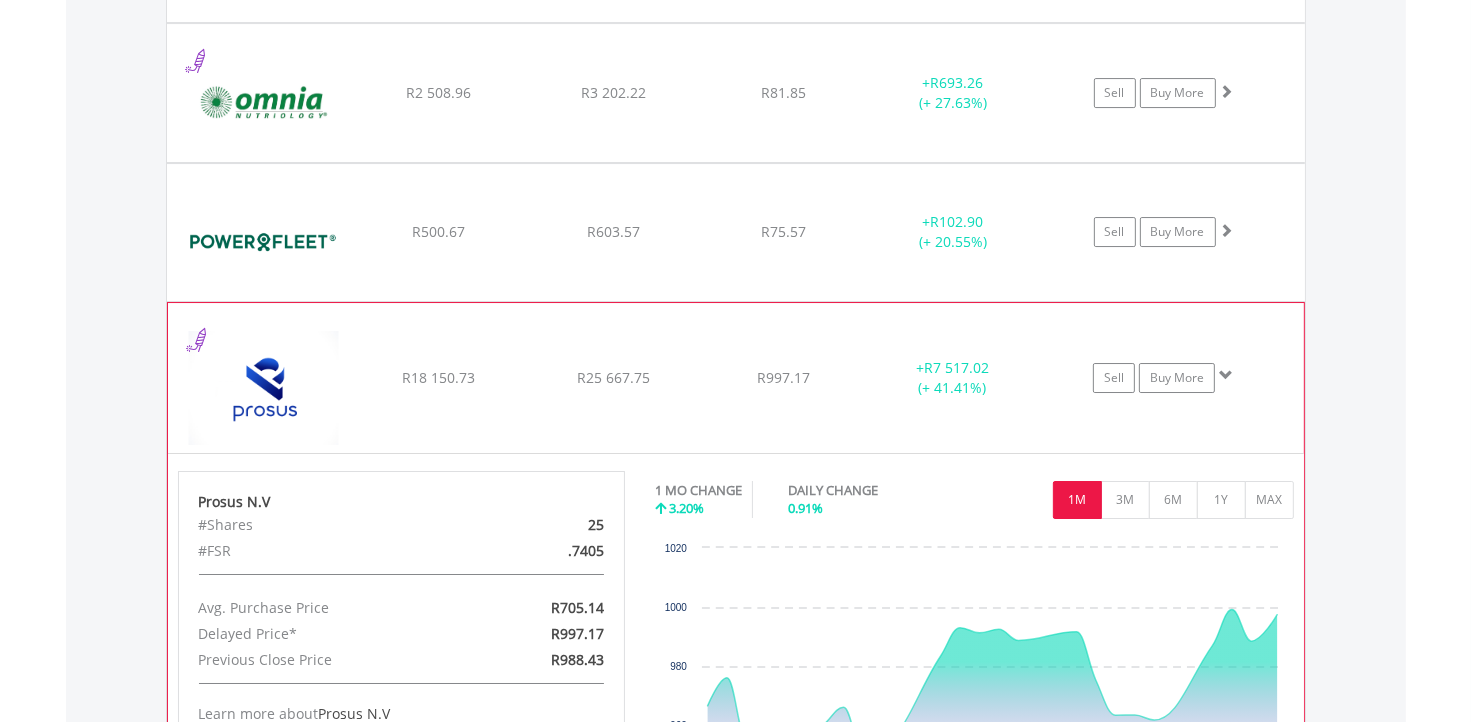 click at bounding box center [264, 388] 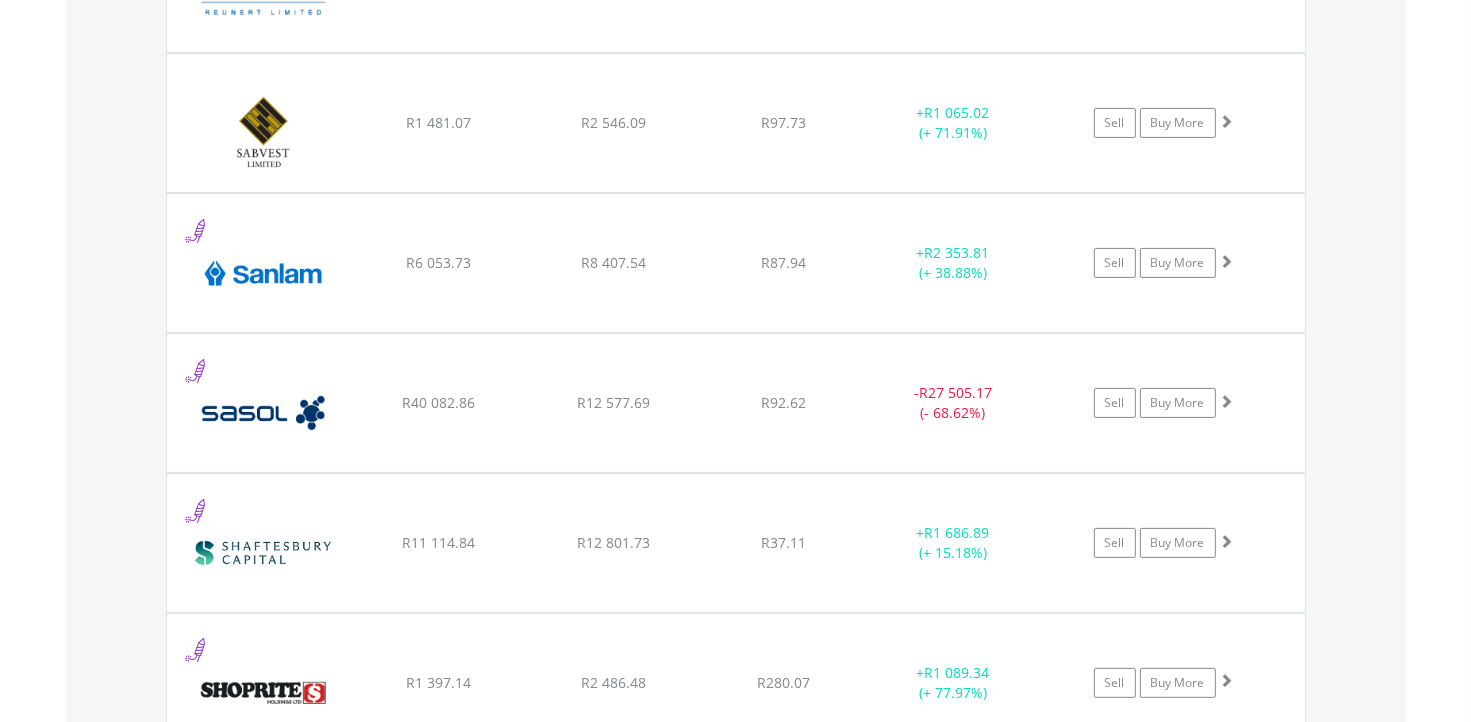 scroll, scrollTop: 7770, scrollLeft: 0, axis: vertical 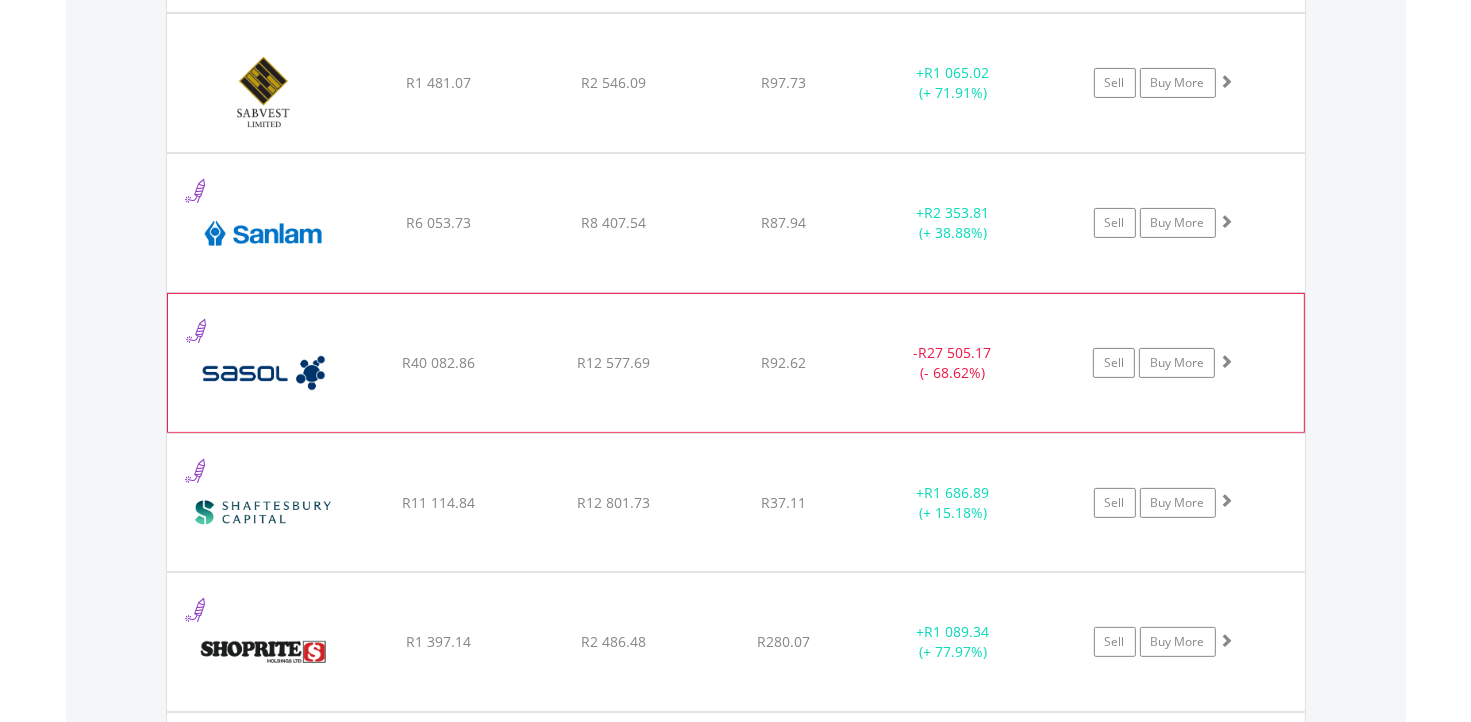 click on "R12 577.69" at bounding box center [613, -6041] 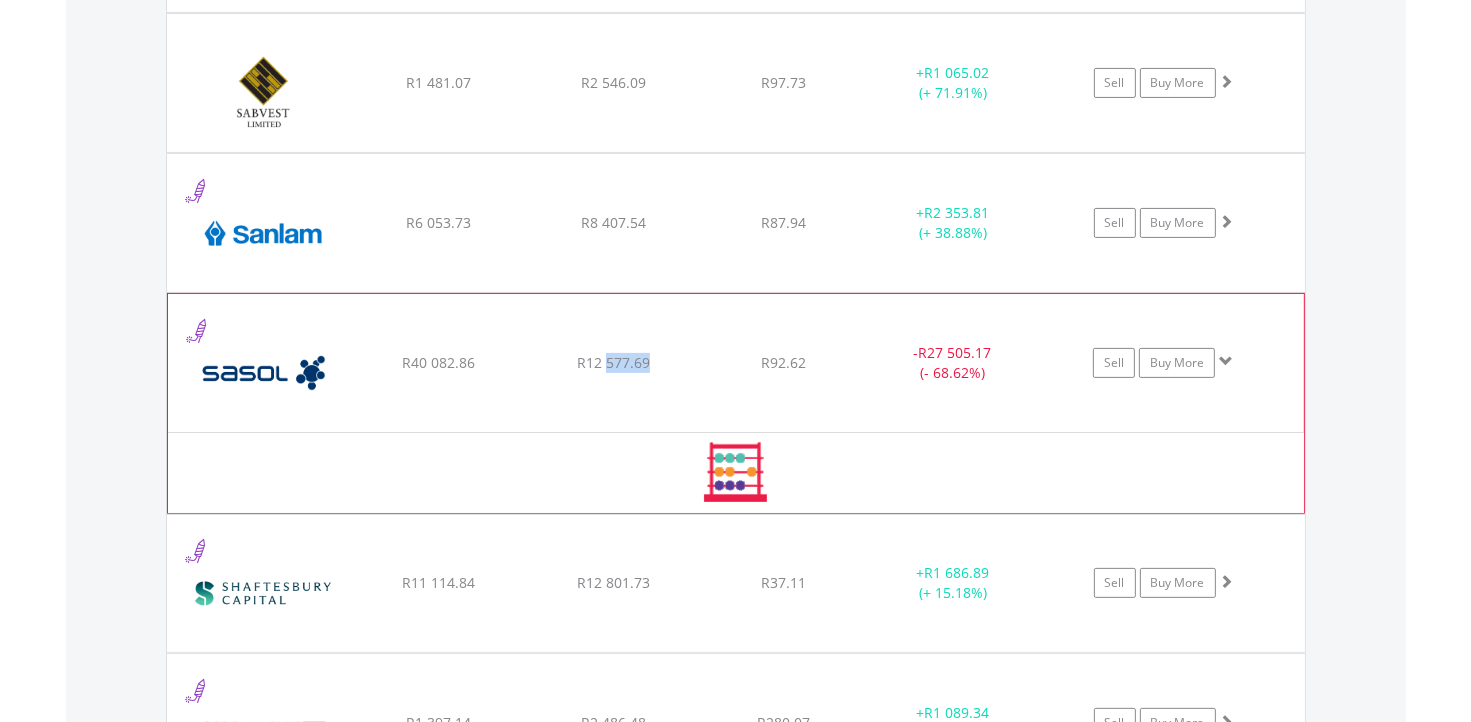 click on "R12 577.69" at bounding box center [613, -6041] 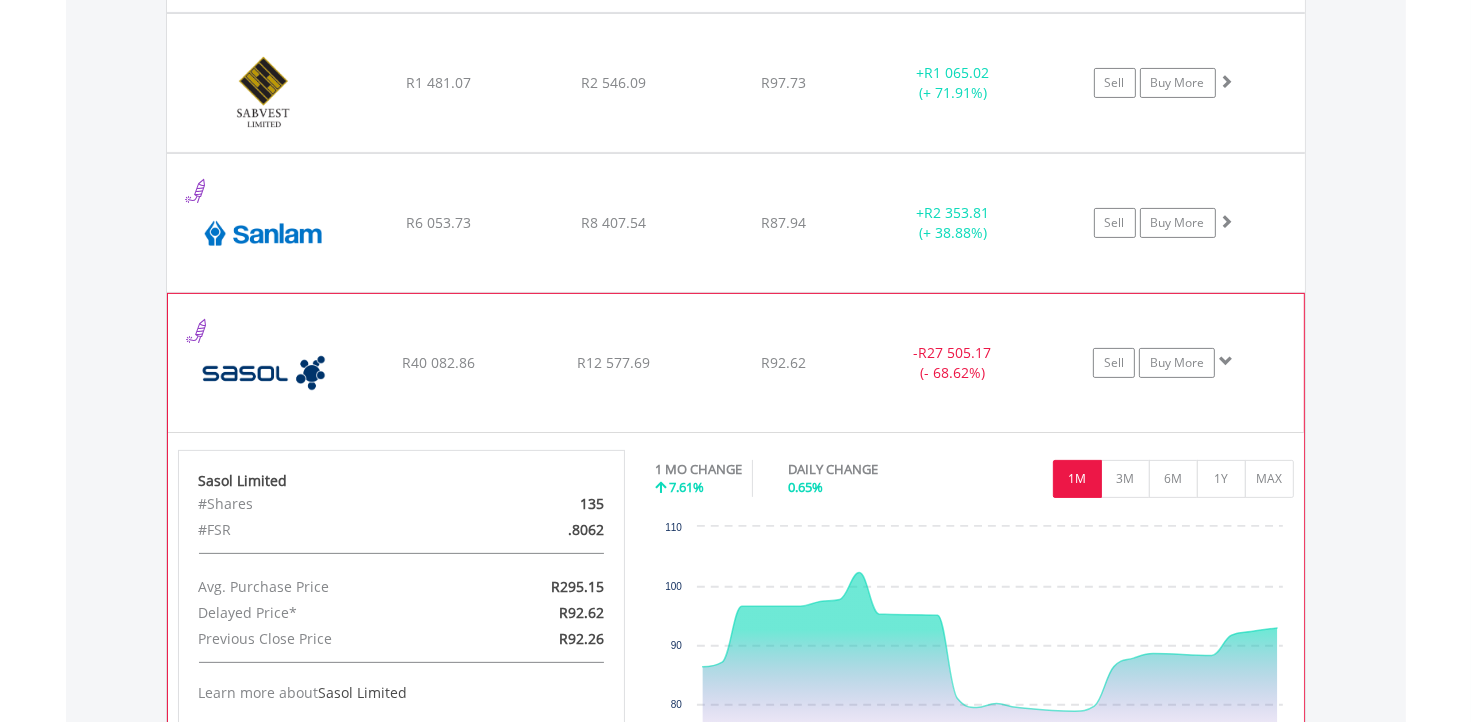 click on "﻿
Sasol Limited
R40 082.86
R12 577.69
R92.62
-  R27 505.17 (- 68.62%)
Sell
Buy More" at bounding box center [736, -6040] 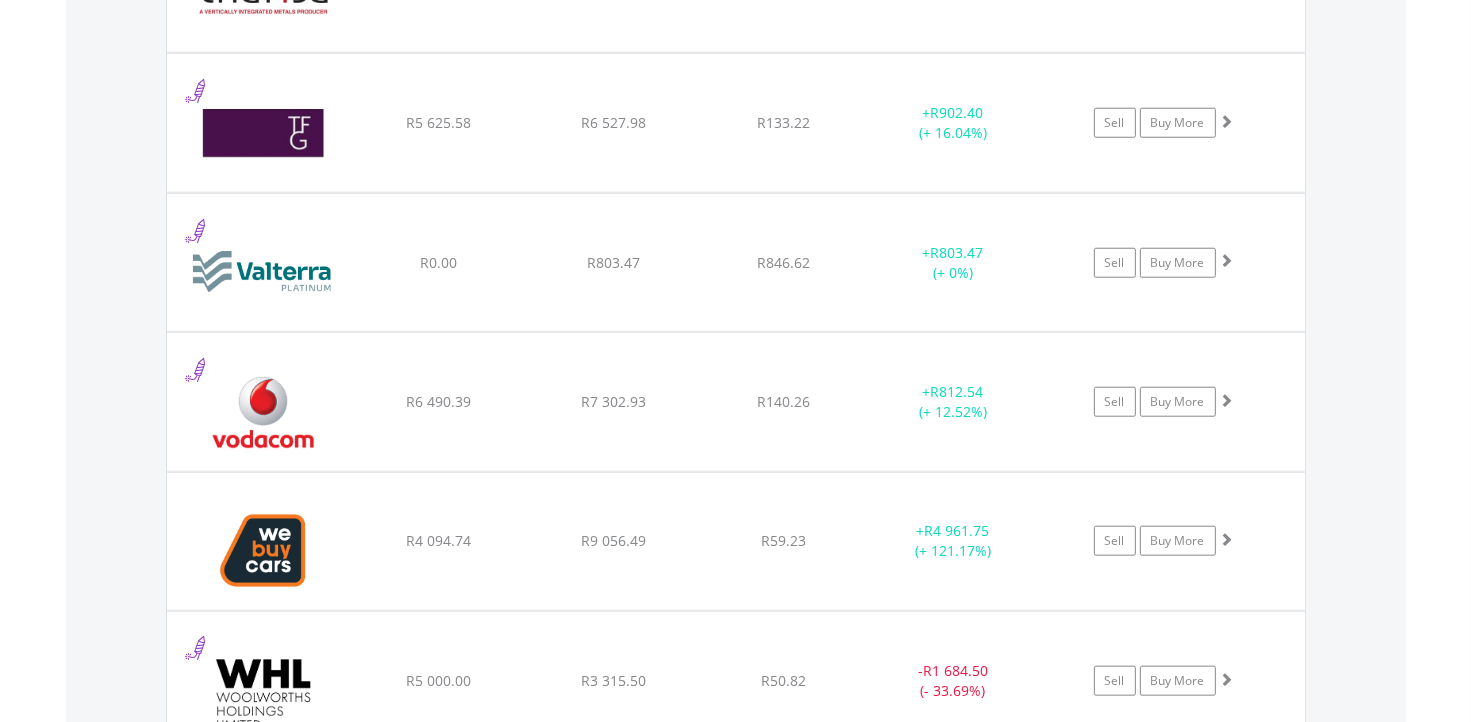 scroll, scrollTop: 9170, scrollLeft: 0, axis: vertical 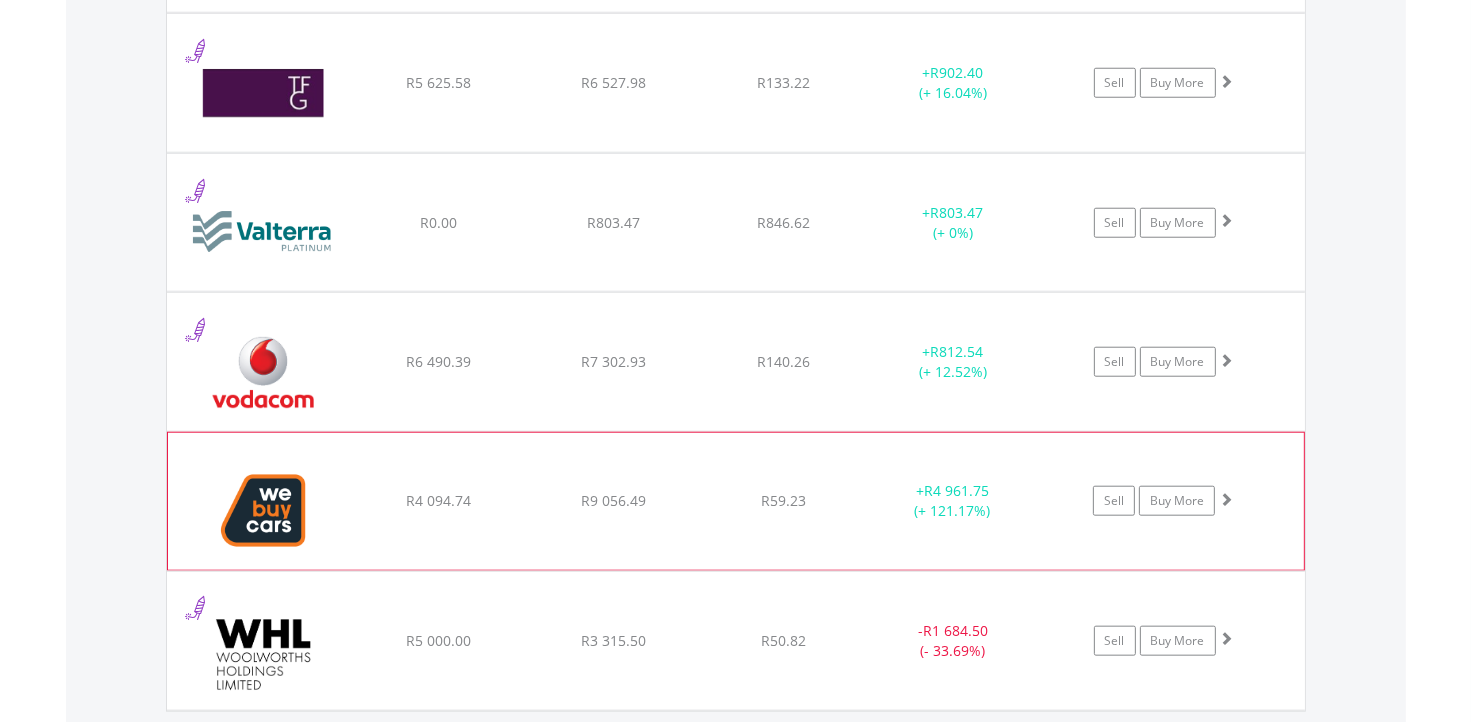 click on "R59.23" at bounding box center (783, -7440) 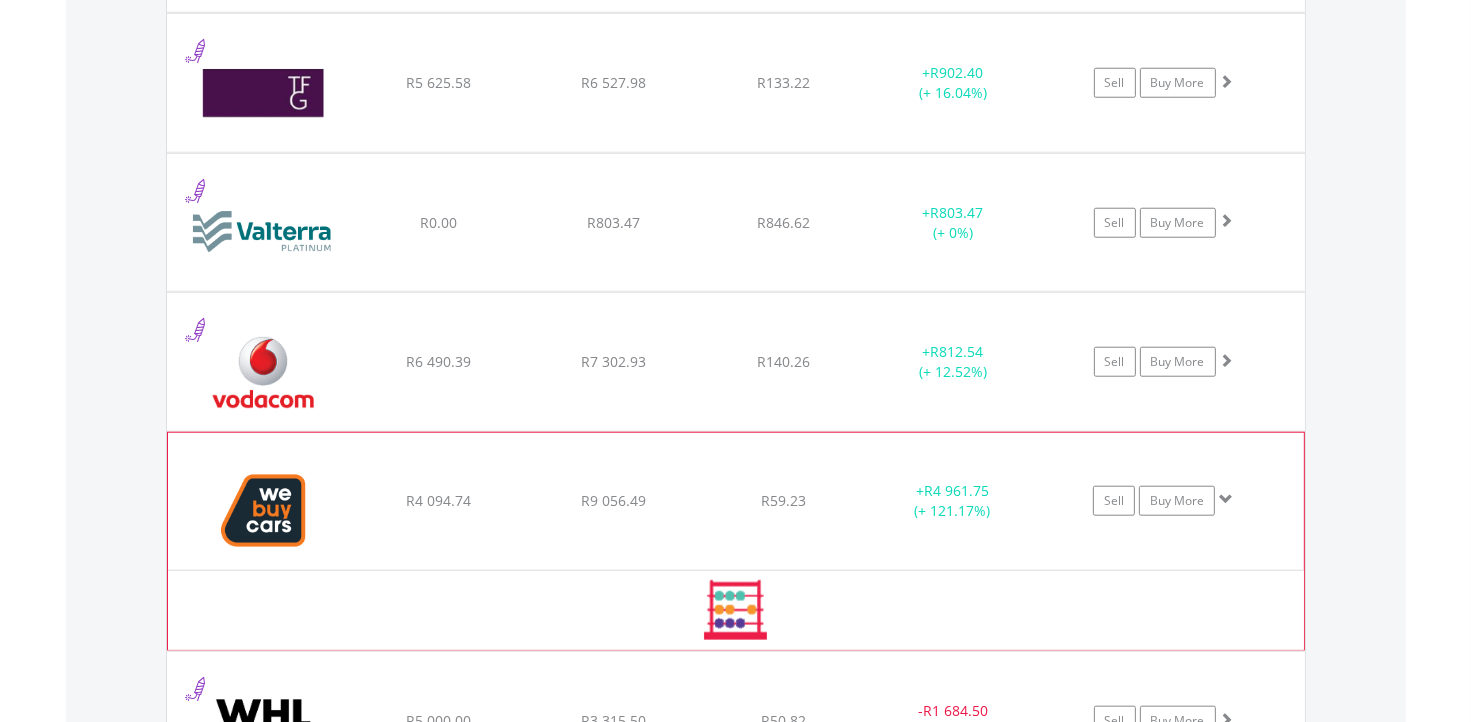 click on "R59.23" at bounding box center (783, -7440) 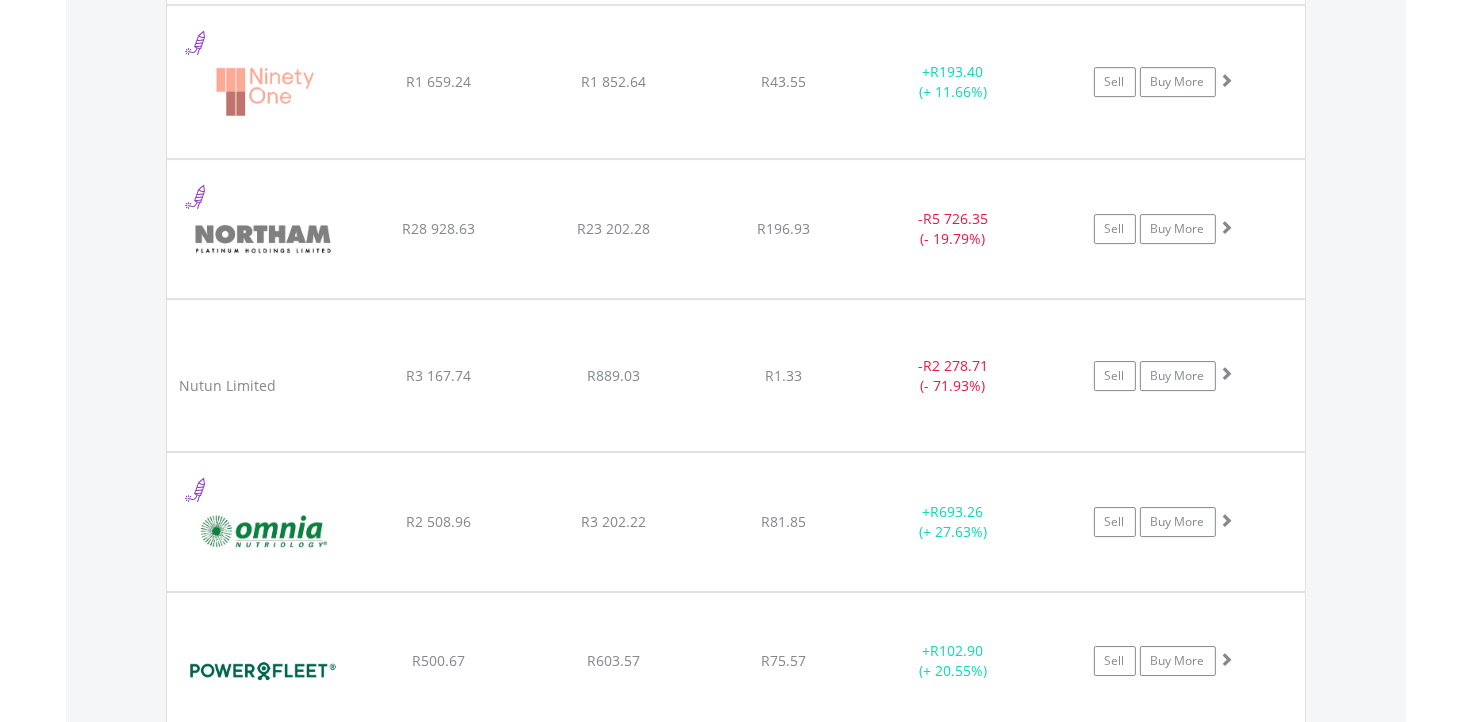 scroll, scrollTop: 6314, scrollLeft: 0, axis: vertical 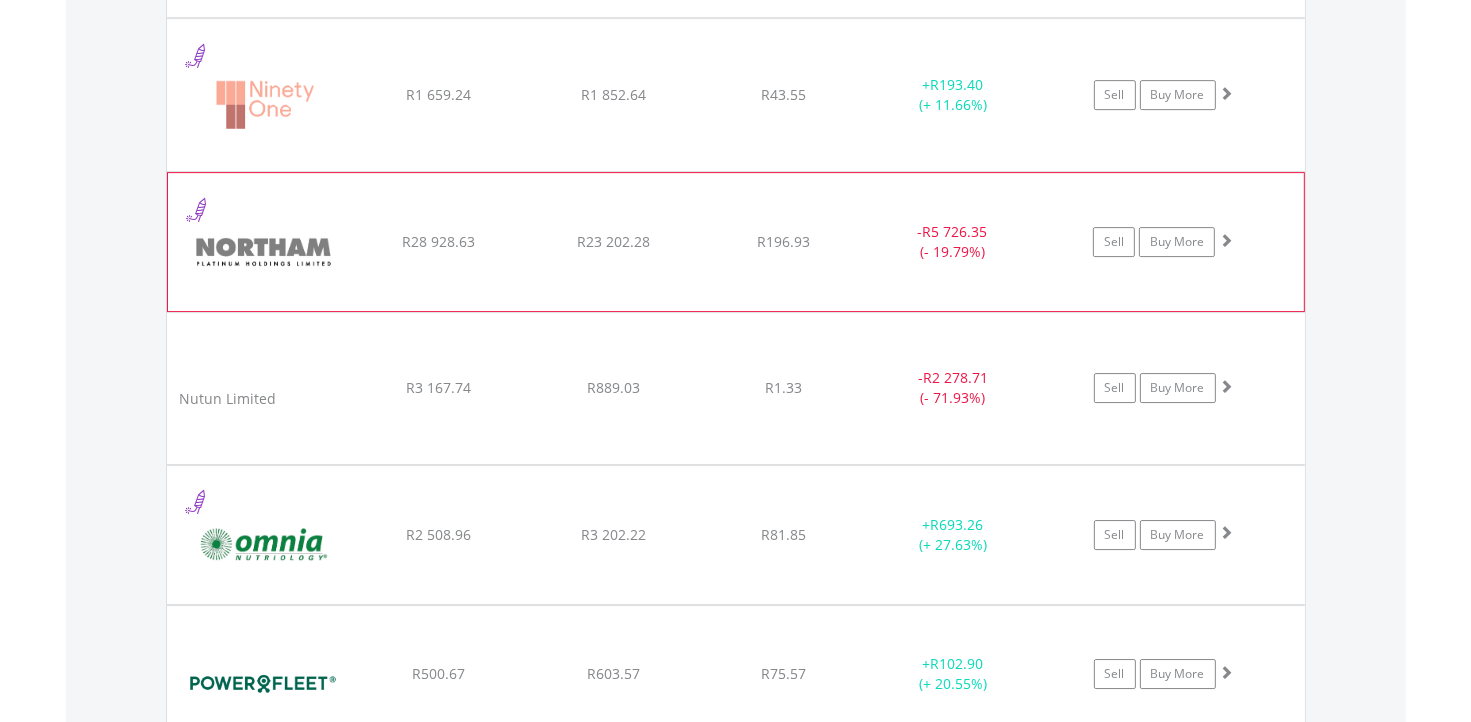 click on "R196.93" at bounding box center (783, -4585) 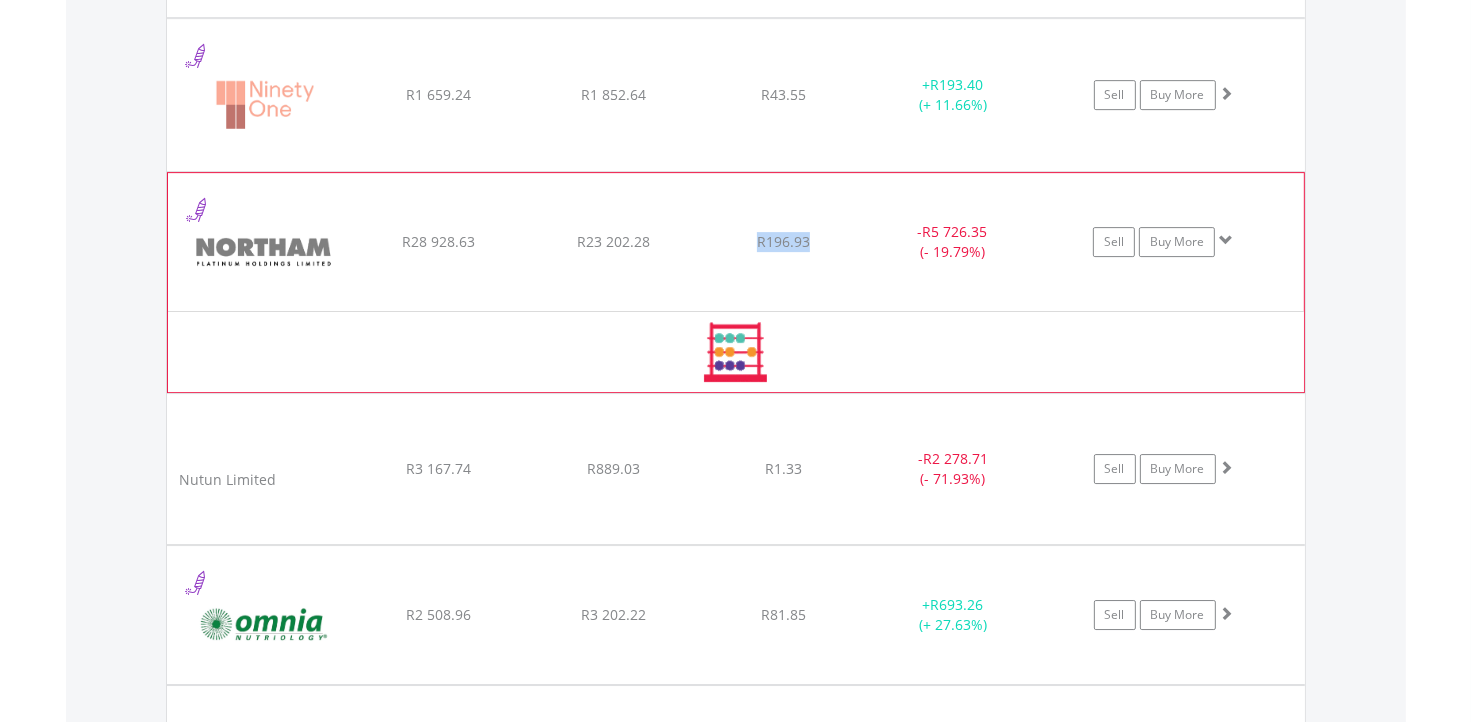 click on "R196.93" at bounding box center [783, -4585] 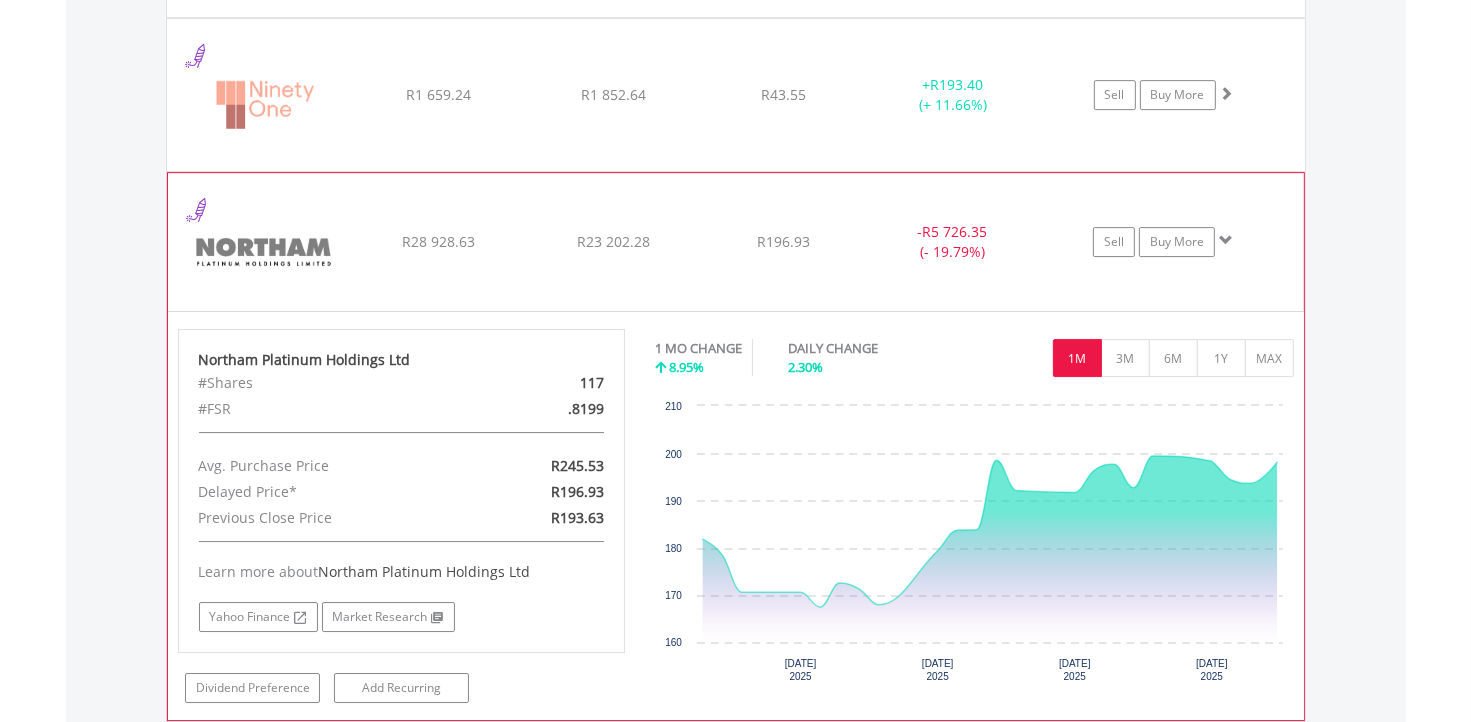 click on "R23 202.28" at bounding box center (613, -4584) 